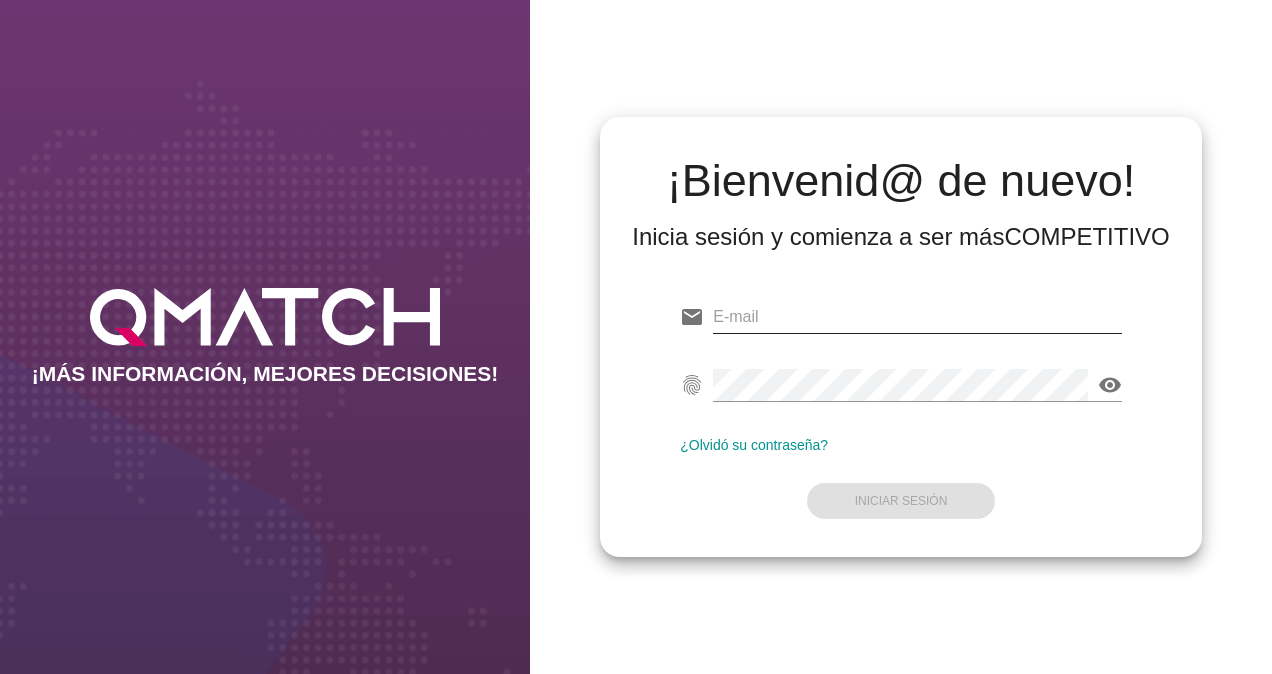scroll, scrollTop: 0, scrollLeft: 0, axis: both 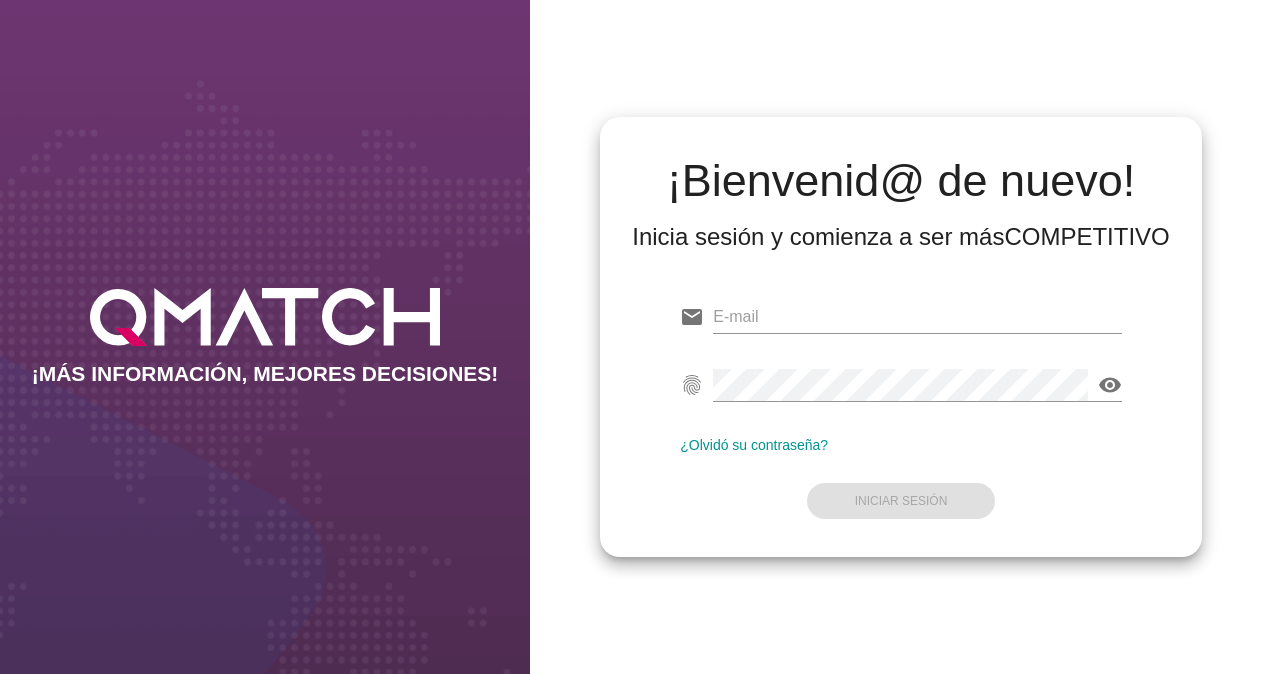 type on "test@[EXAMPLE.COM]" 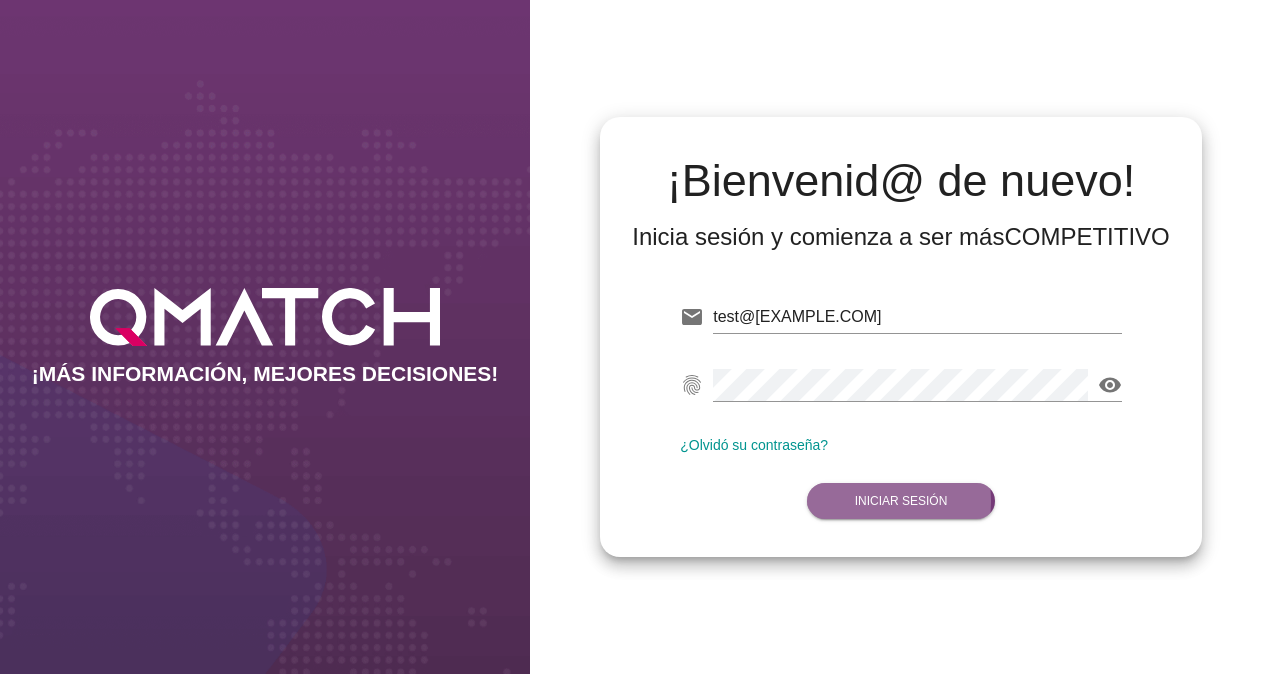 click on "Iniciar Sesión" at bounding box center [901, 501] 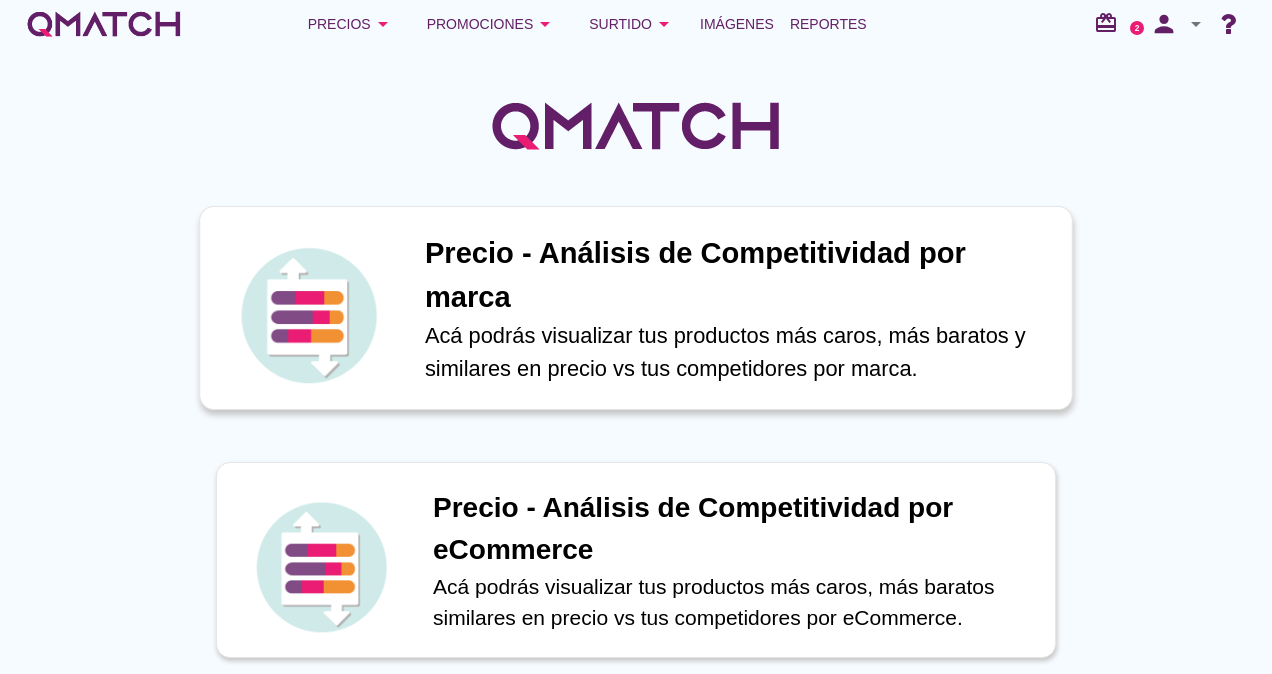 click on "Precio - Análisis de Competitividad por marca" at bounding box center [738, 275] 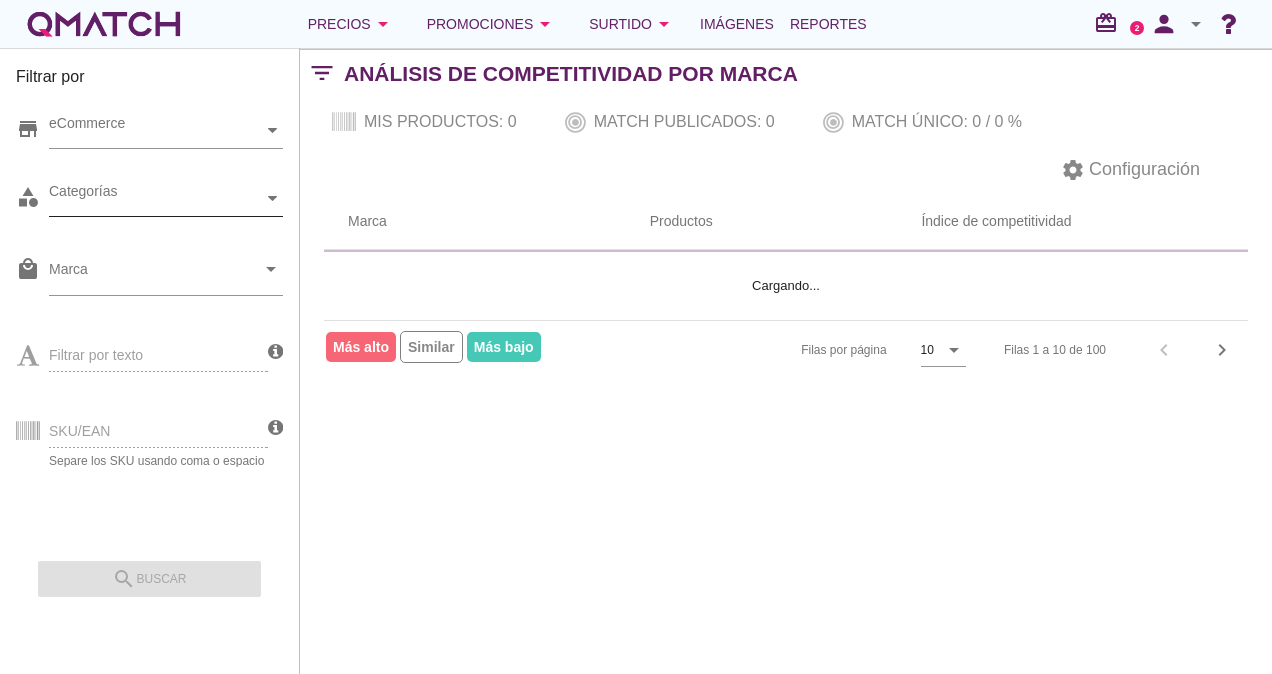 click on "Categorías" at bounding box center (156, 130) 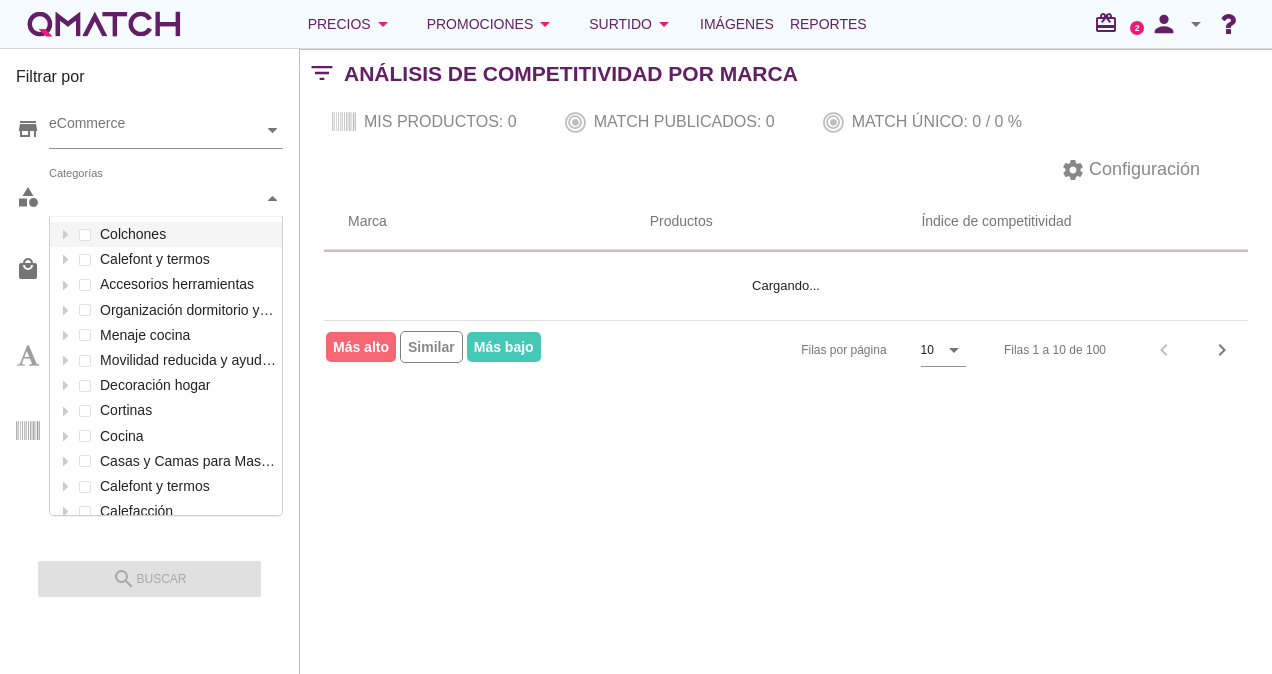 scroll, scrollTop: 301, scrollLeft: 234, axis: both 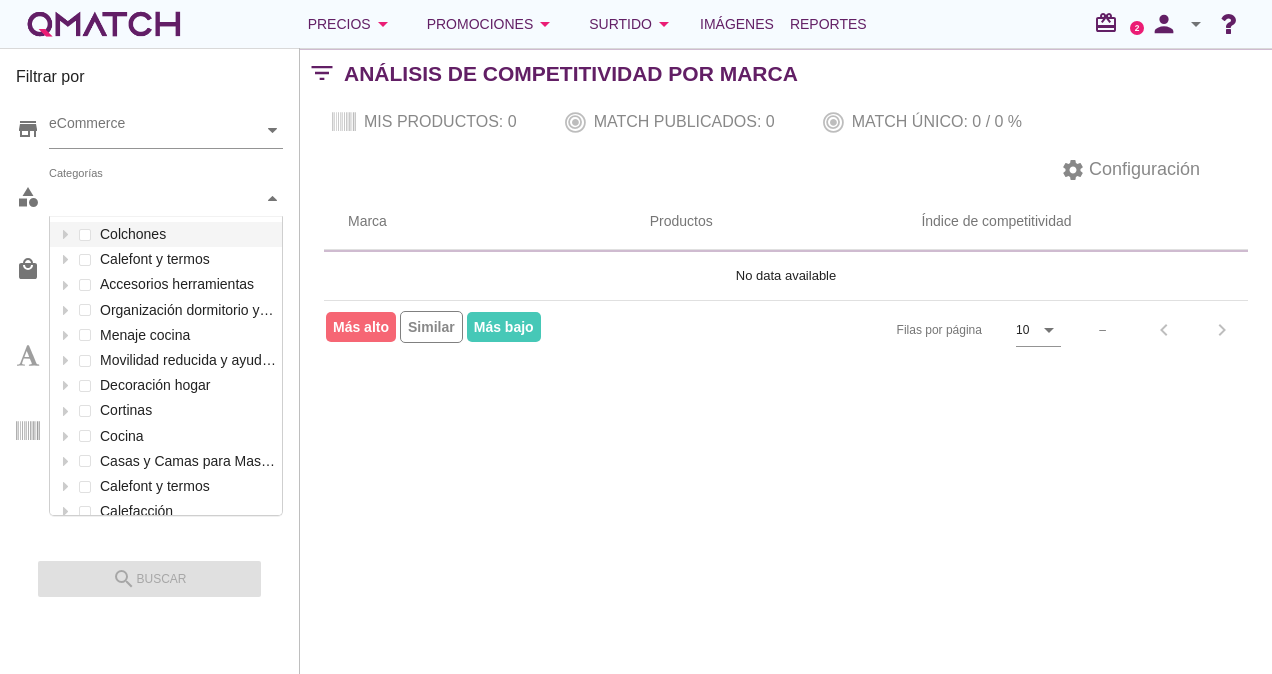 click on "settings  Configuración" at bounding box center (786, 170) 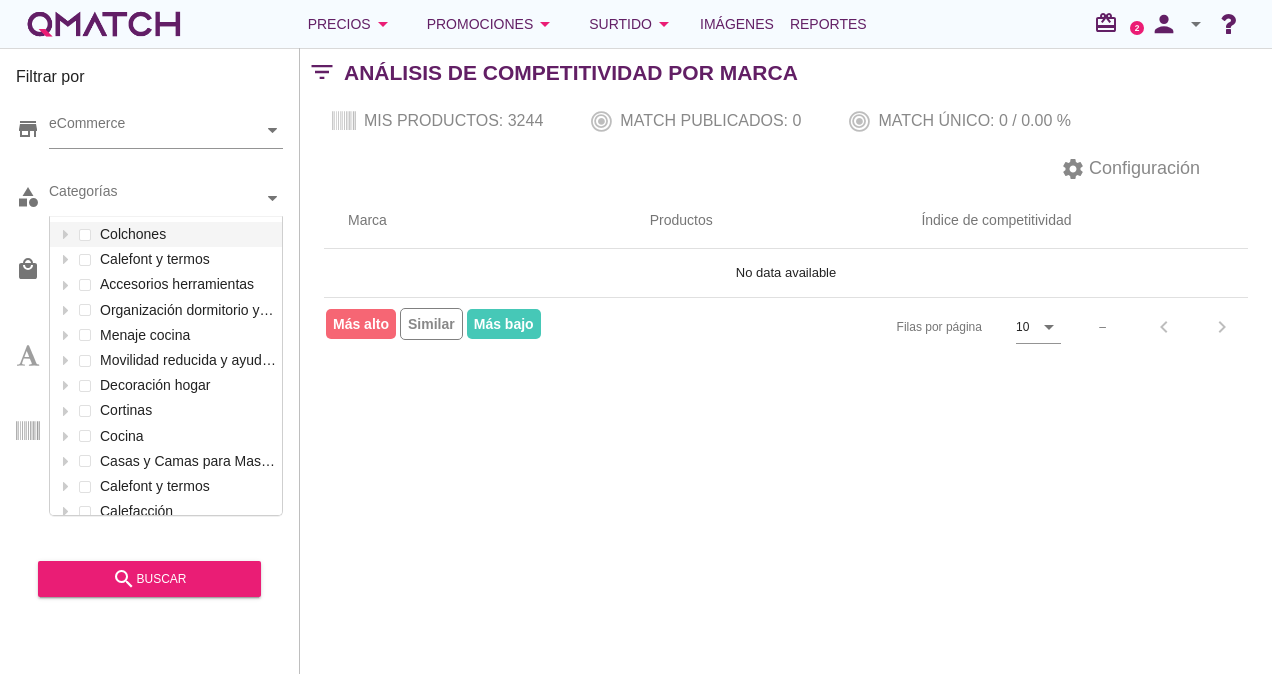 click on "Marca" at bounding box center [475, 221] 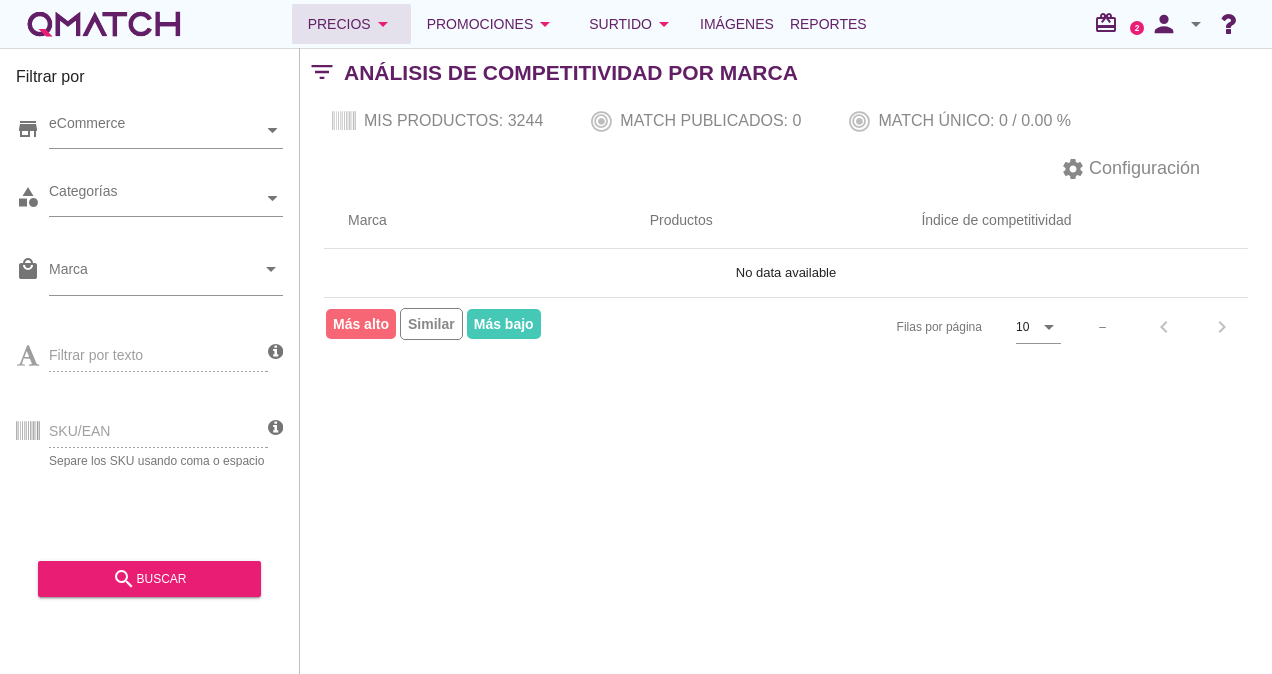 click on "Precios
arrow_drop_down" at bounding box center (351, 24) 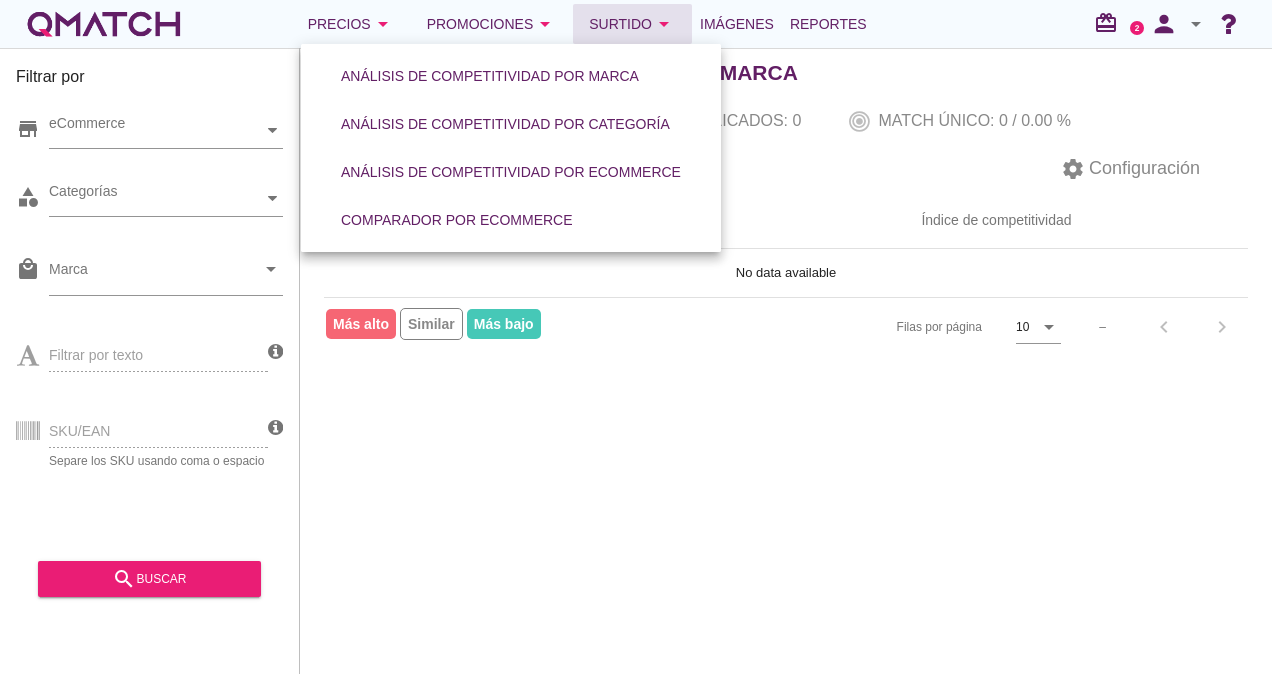 drag, startPoint x: 638, startPoint y: 0, endPoint x: 632, endPoint y: 32, distance: 32.55764 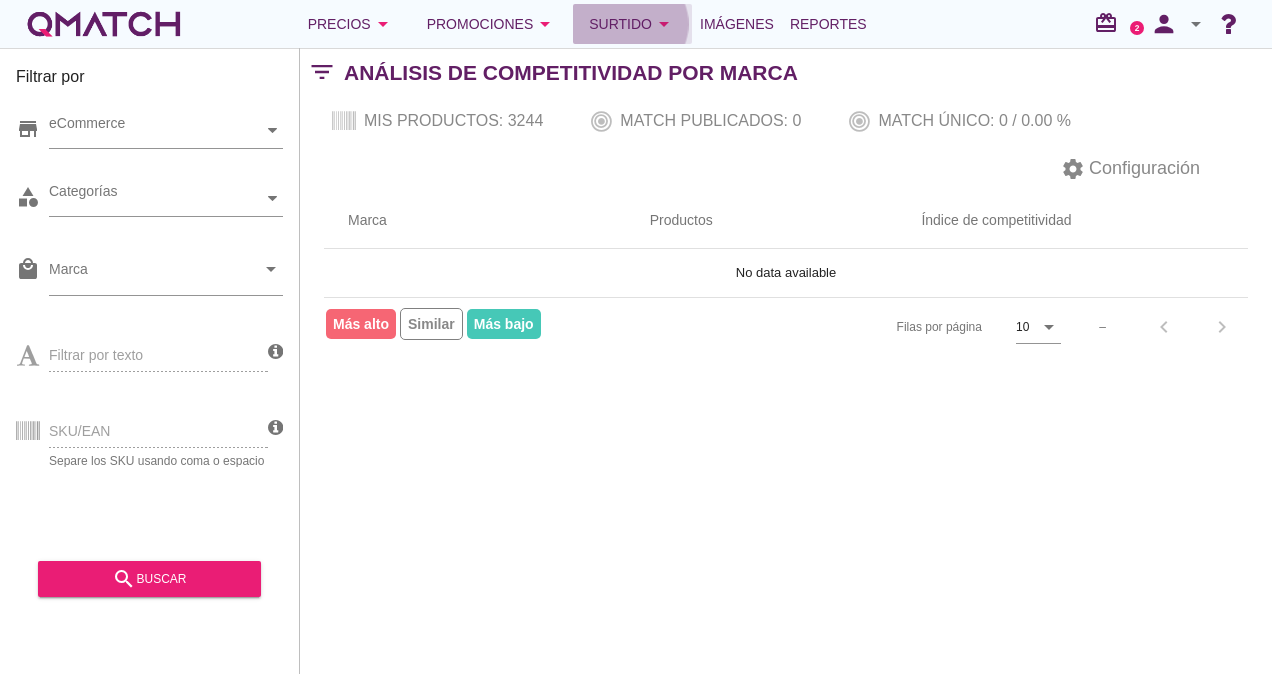 click on "Surtido
arrow_drop_down" at bounding box center [351, 24] 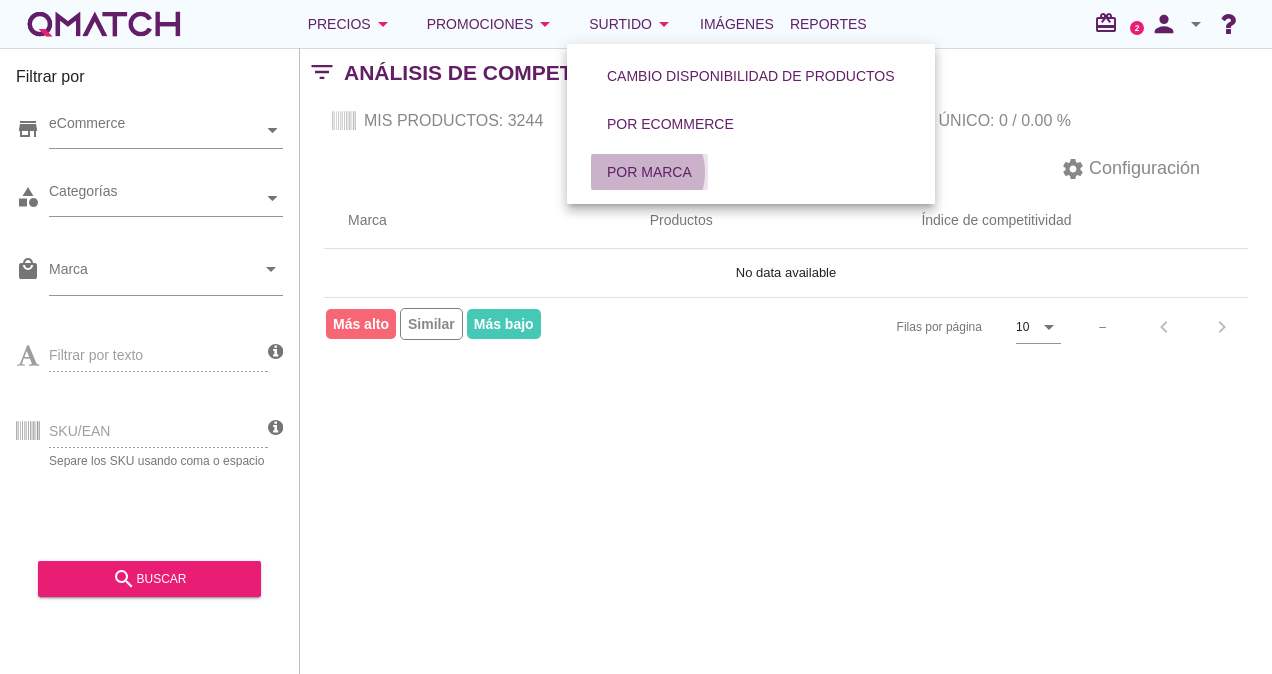 click on "Por marca" at bounding box center [649, 172] 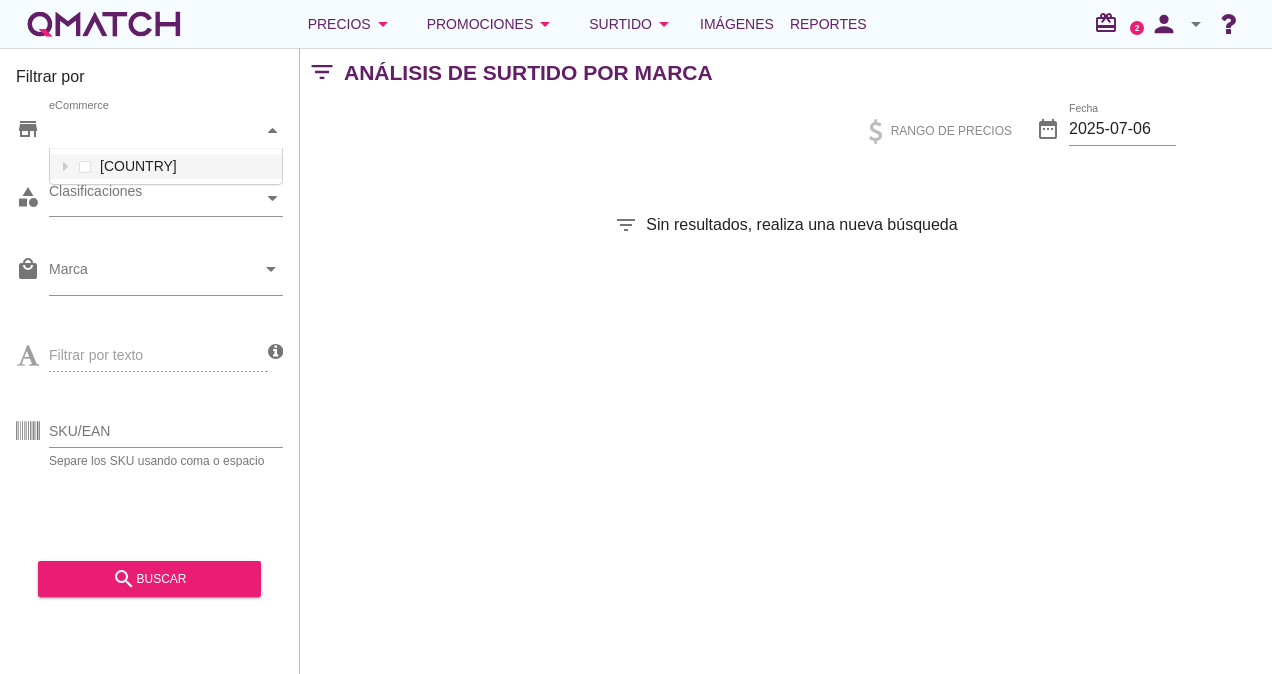 scroll, scrollTop: 38, scrollLeft: 234, axis: both 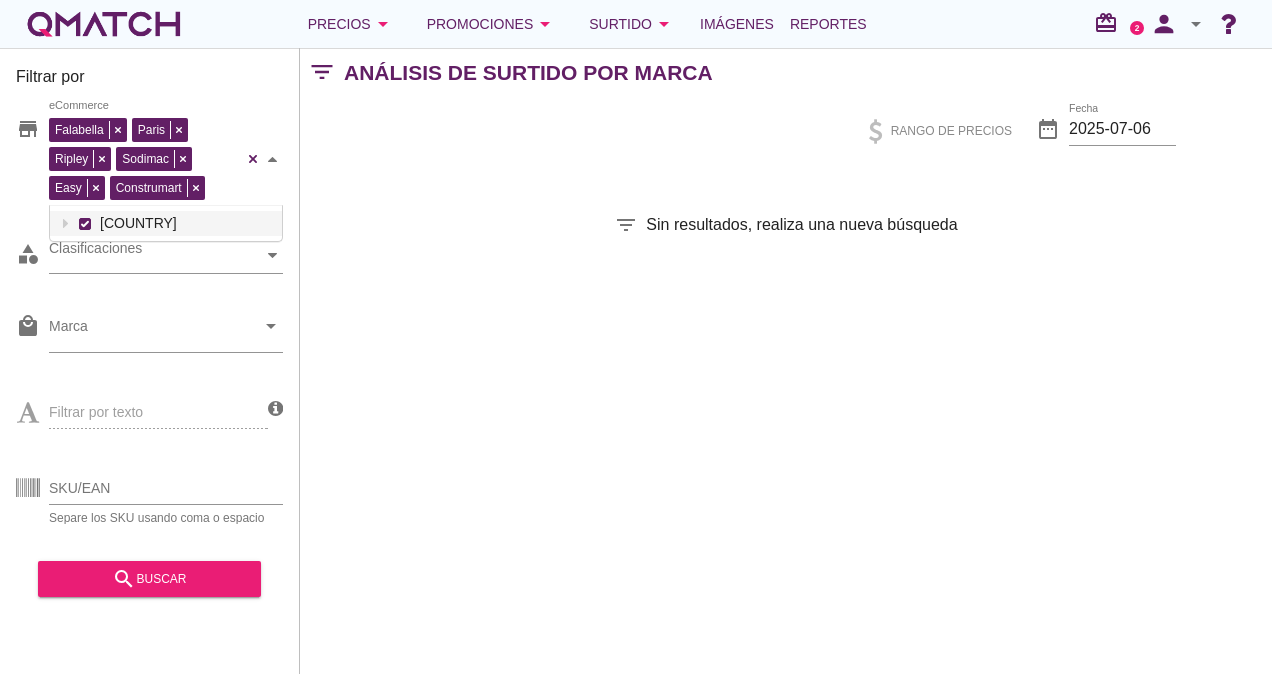 click on "Falabella Paris Ripley Sodimac Easy Construmart eCommerce Chile" at bounding box center (166, 159) 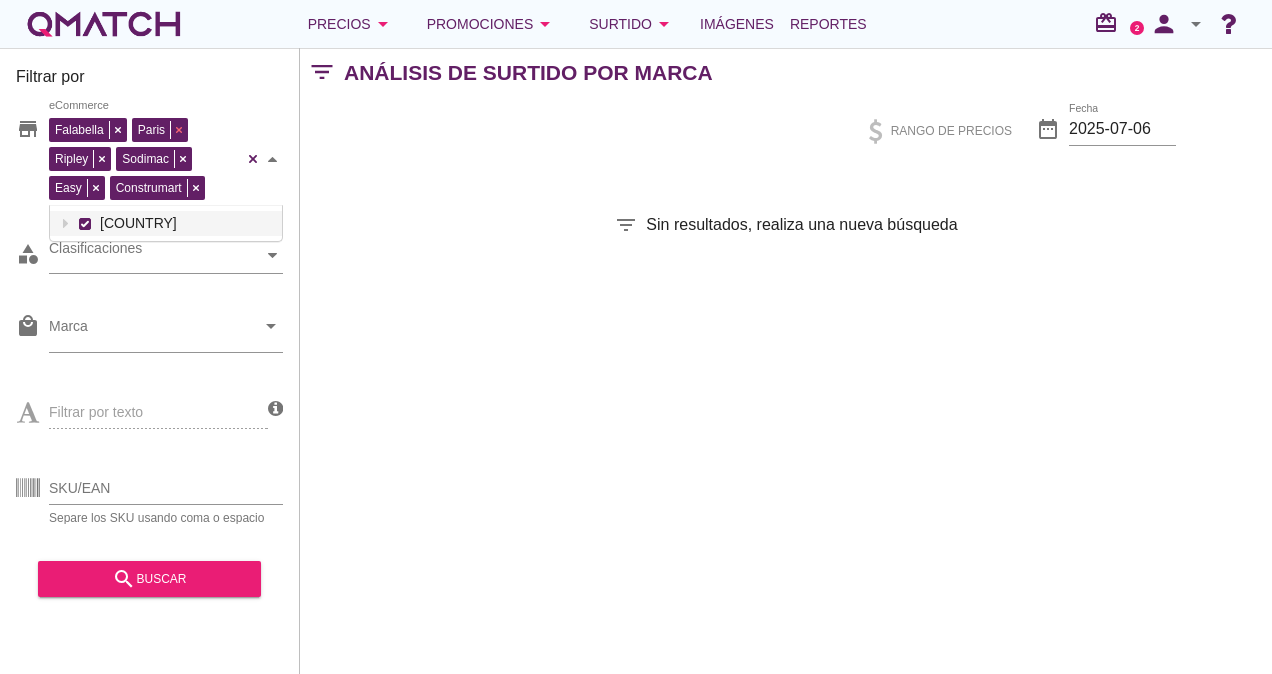 click on "Falabella Paris Ripley Sodimac Easy Construmart eCommerce" at bounding box center [146, 156] 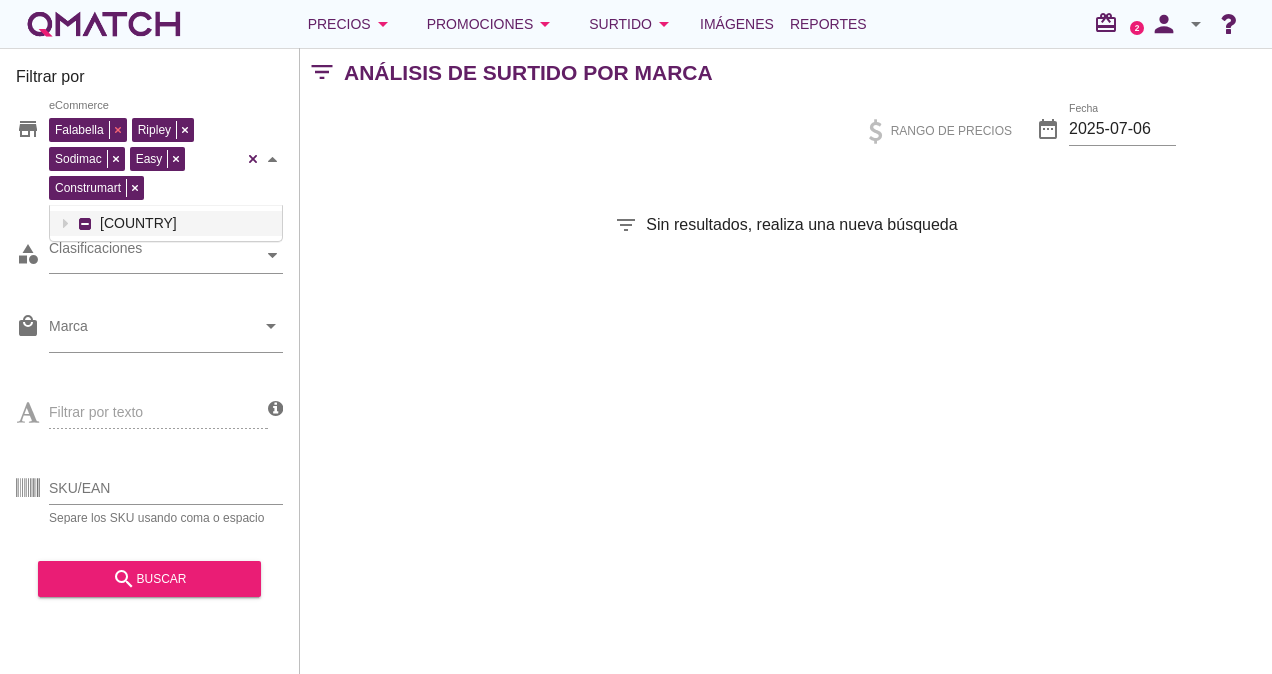 click on "Falabella Ripley Sodimac Easy Construmart eCommerce" at bounding box center [146, 156] 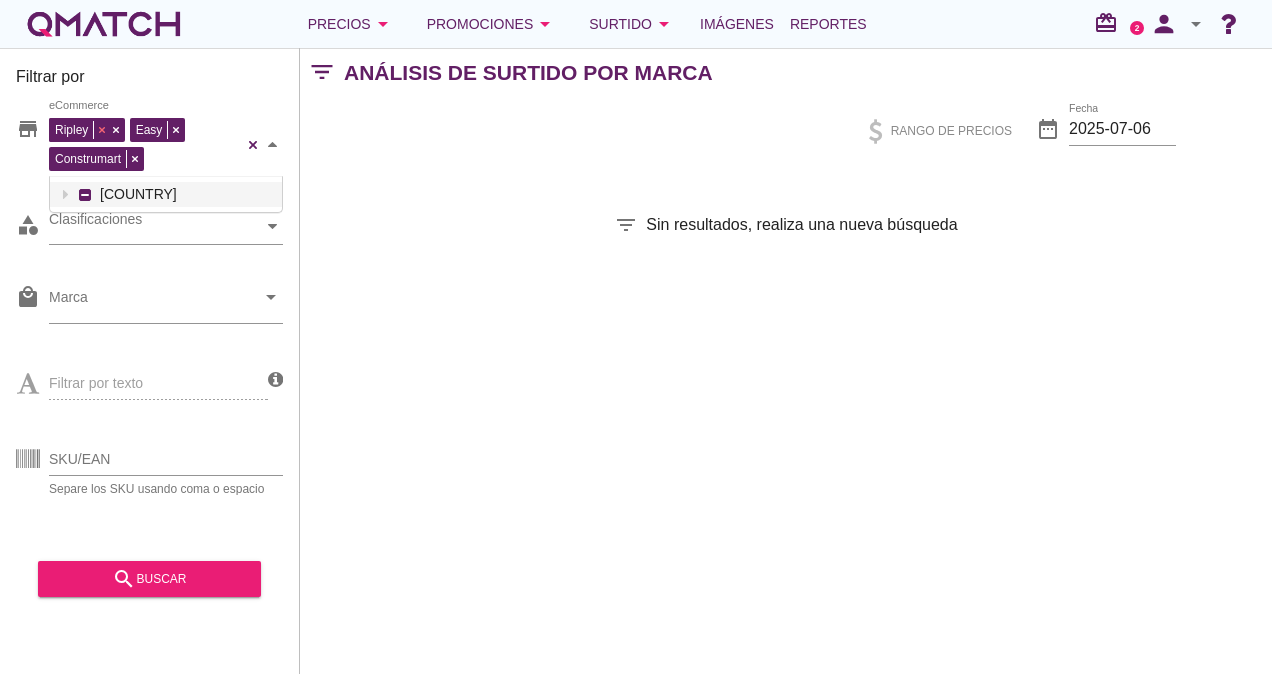 click on "Ripley Sodimac Easy Construmart eCommerce" at bounding box center [146, 142] 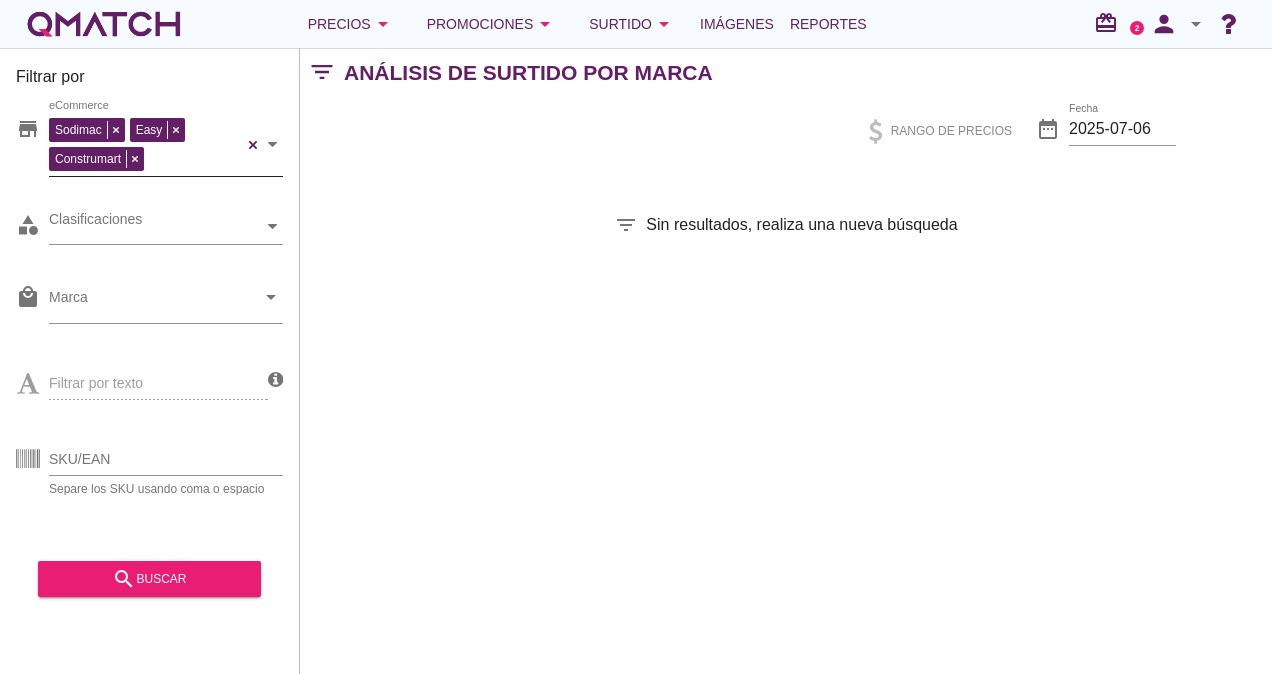 click on "category Clasificaciones" at bounding box center (149, 231) 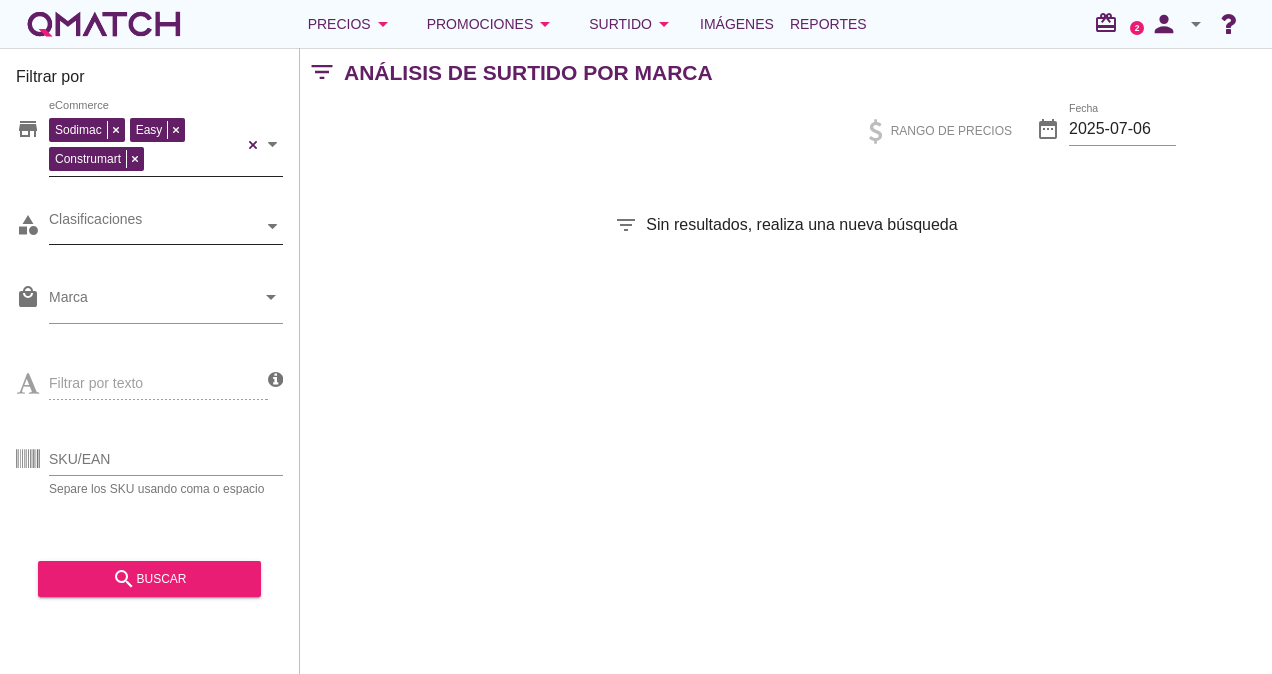 click on "Clasificaciones" at bounding box center (146, 142) 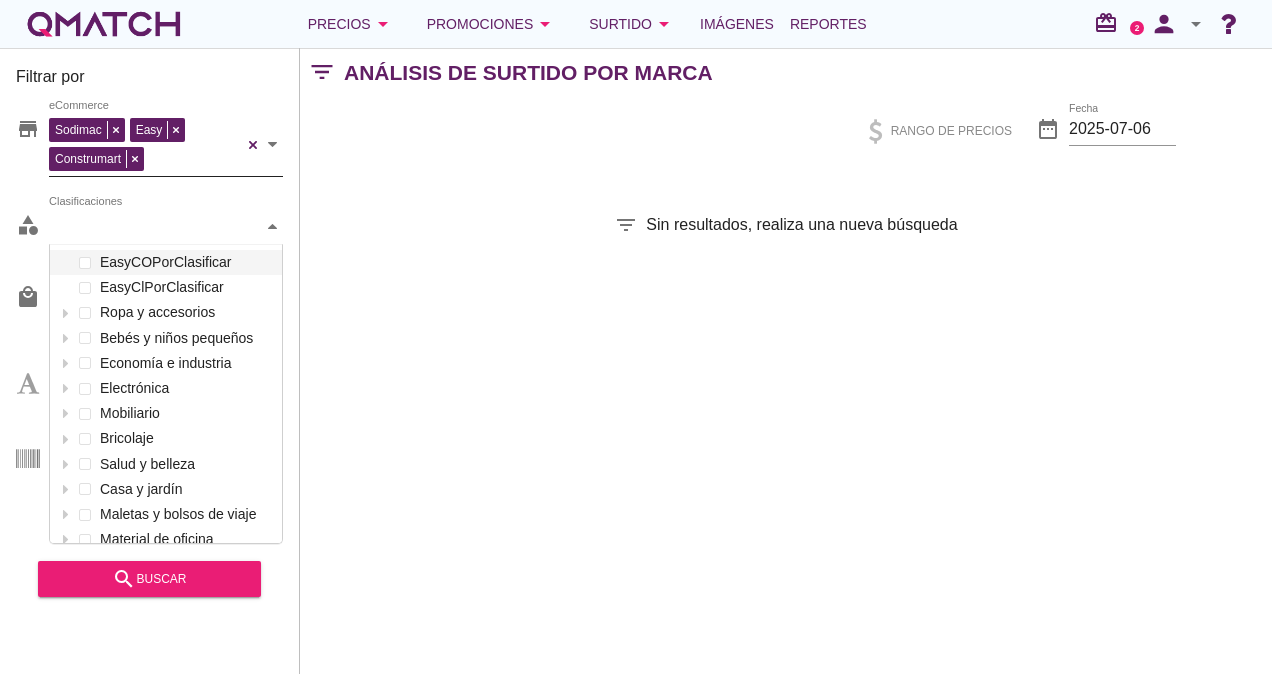 scroll, scrollTop: 301, scrollLeft: 234, axis: both 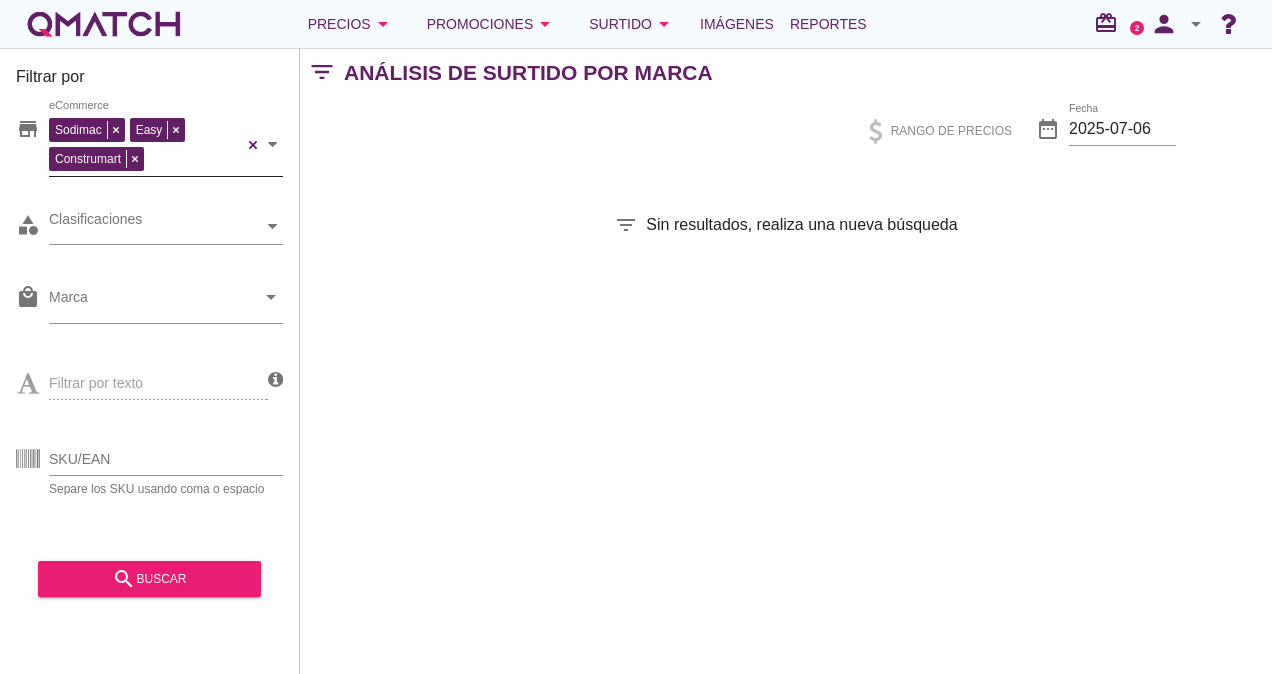 click on "Filtrar por store Sodimac Easy Construmart eCommerce category Clasificaciones local_mall Marca arrow_drop_down Filtrar por texto   SKU/EAN Separe los SKU usando coma o espacio
search
buscar
filter_list
Análisis de surtido por marca Rango de precios date_range Fecha 2025-07-06 filter_list Sin resultados, realiza una nueva búsqueda" at bounding box center (786, 361) 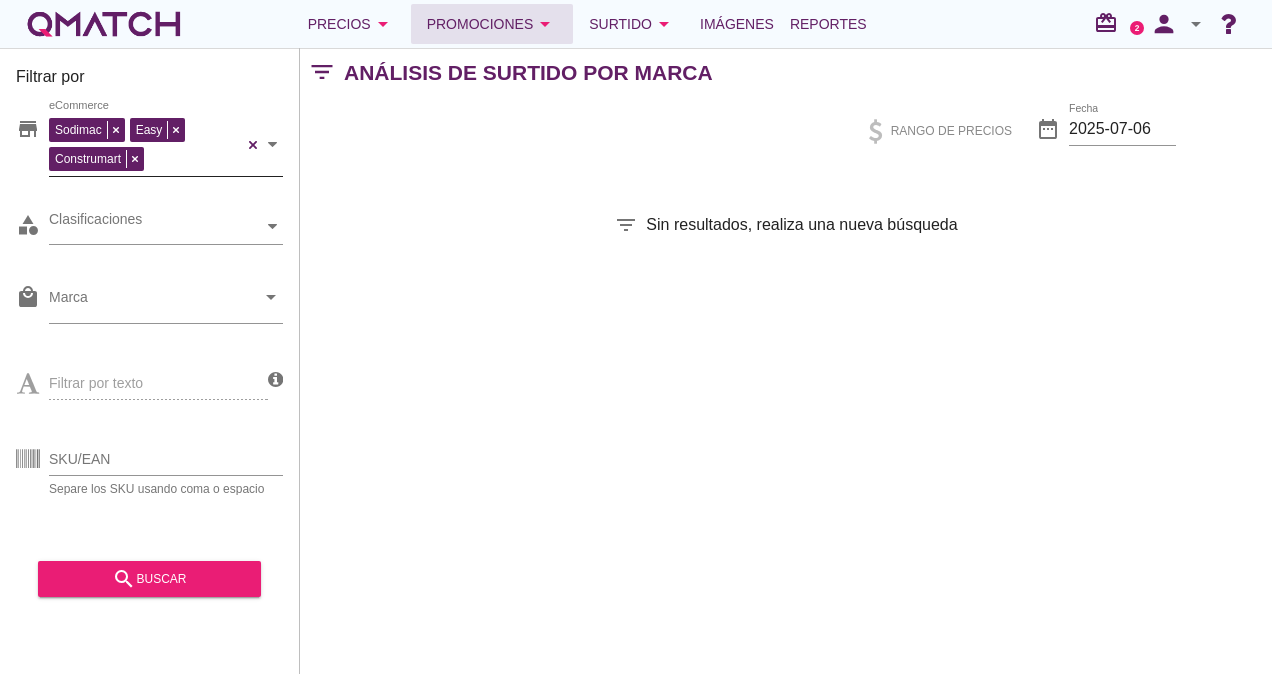 click on "Promociones
arrow_drop_down" at bounding box center [351, 24] 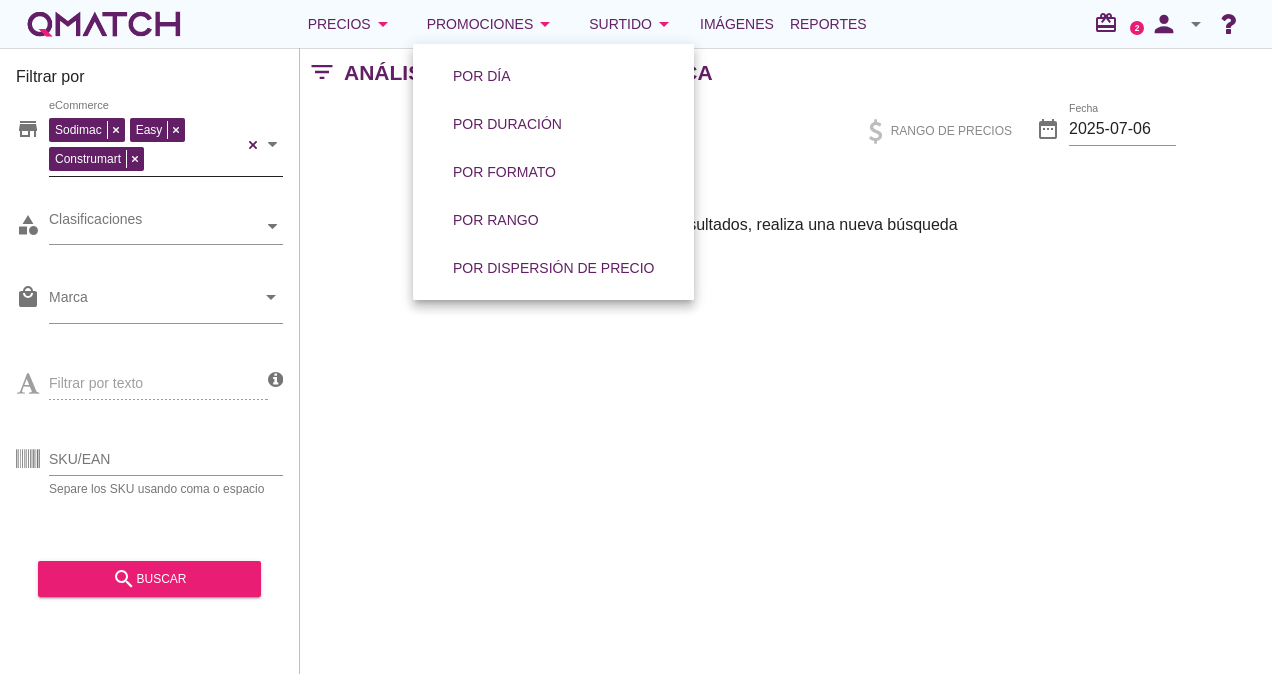 click on "Rango de precios date_range Fecha 2025-07-06" at bounding box center [786, 131] 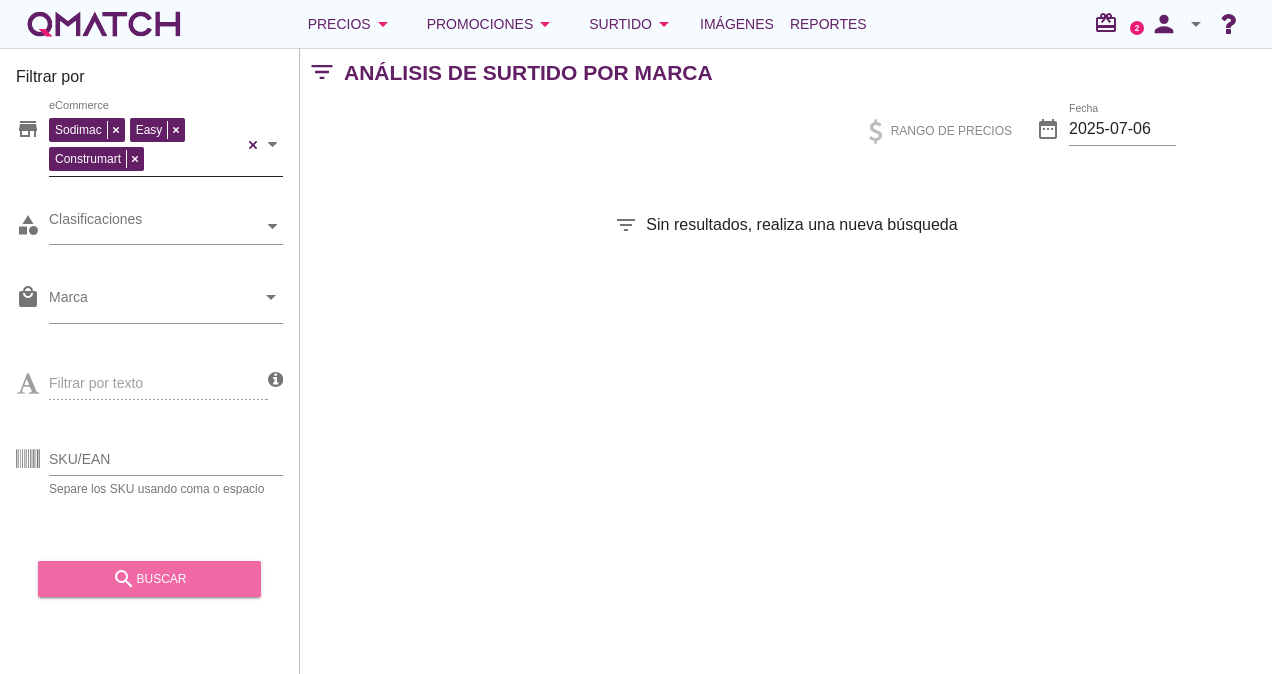 click on "search
buscar" at bounding box center [149, 579] 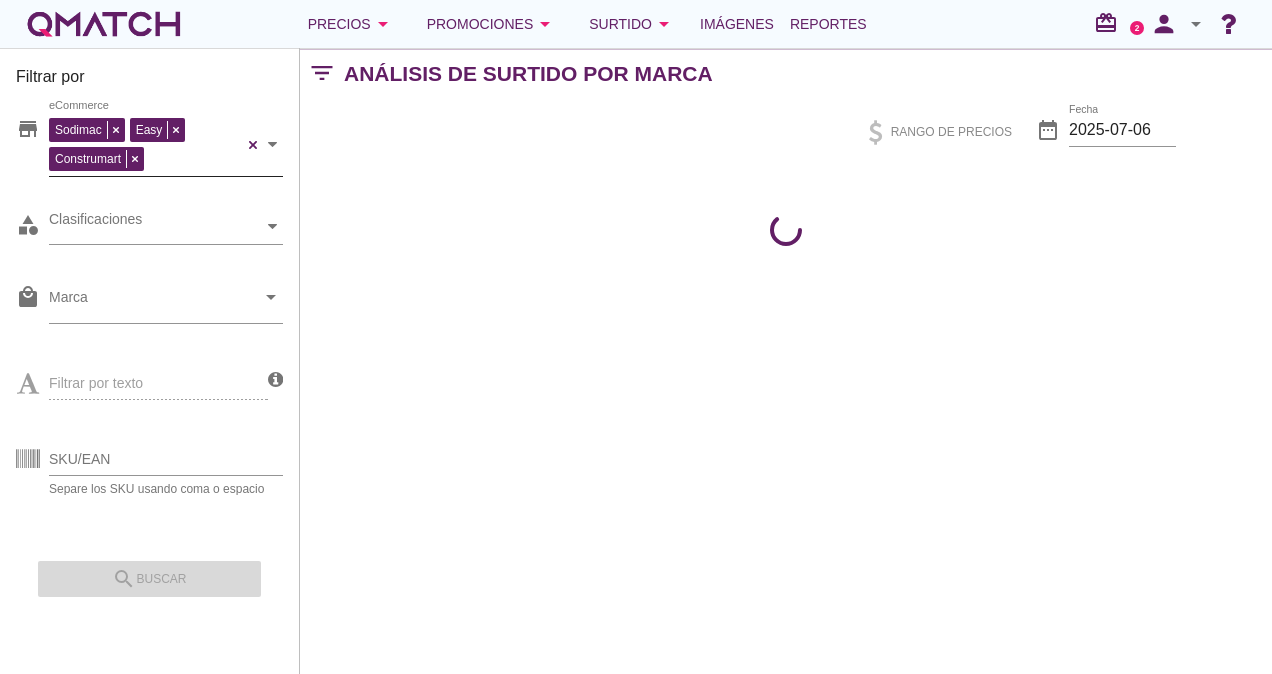 click on "search
buscar" at bounding box center [149, 572] 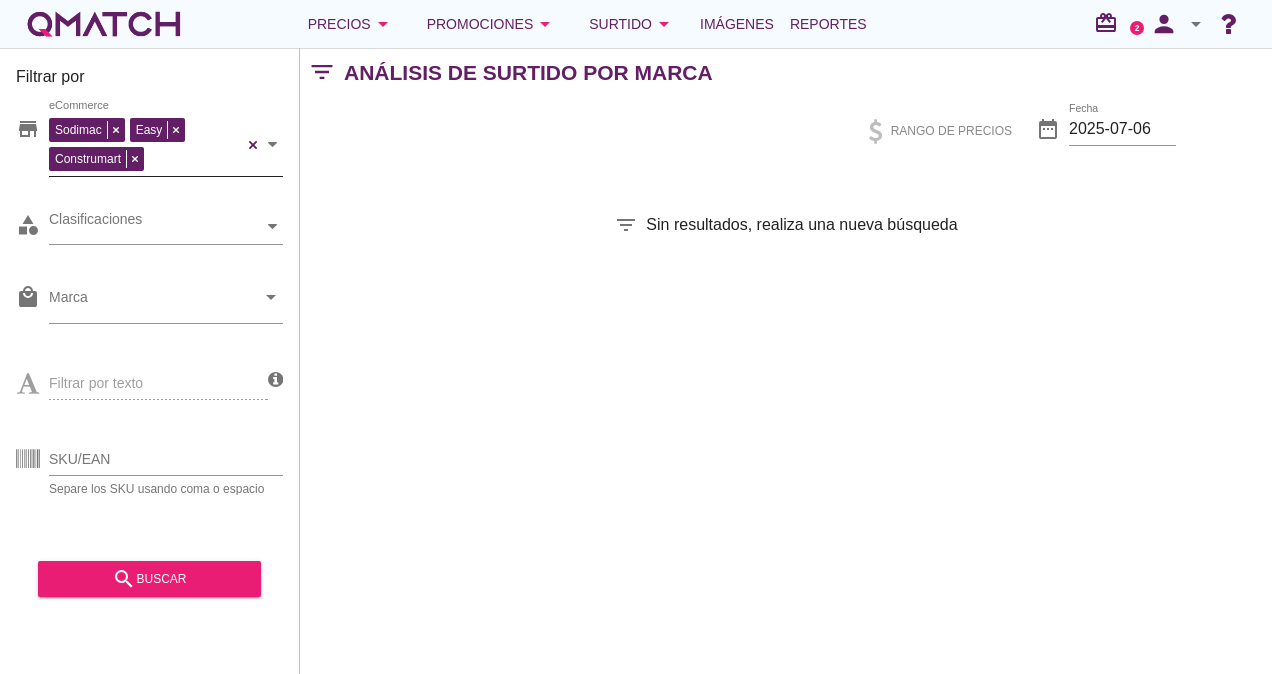 click at bounding box center (104, 24) 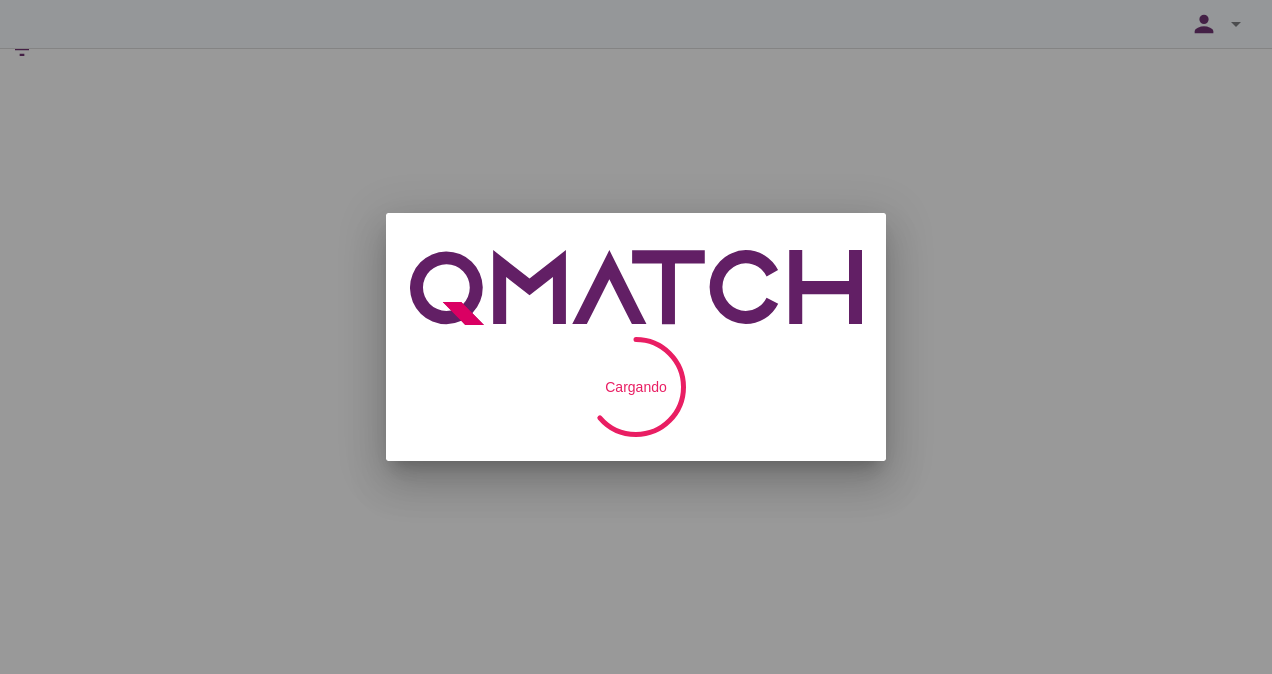 scroll, scrollTop: 0, scrollLeft: 0, axis: both 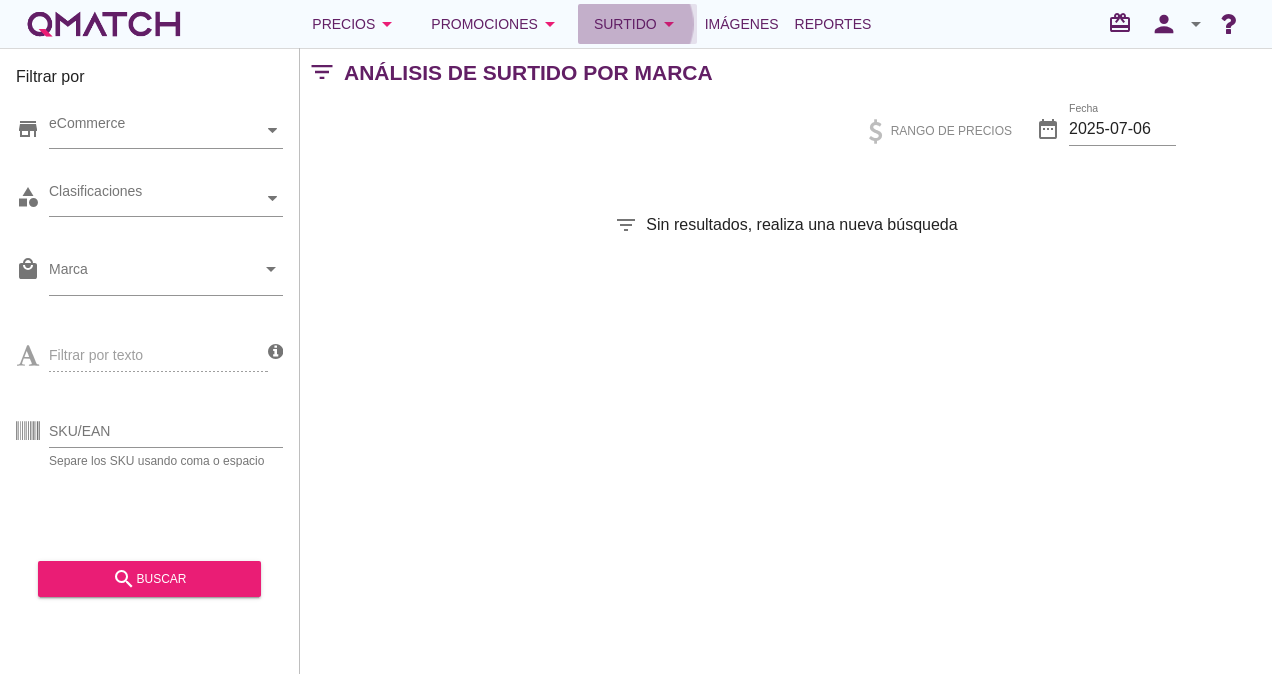 click on "Surtido
arrow_drop_down" at bounding box center (355, 24) 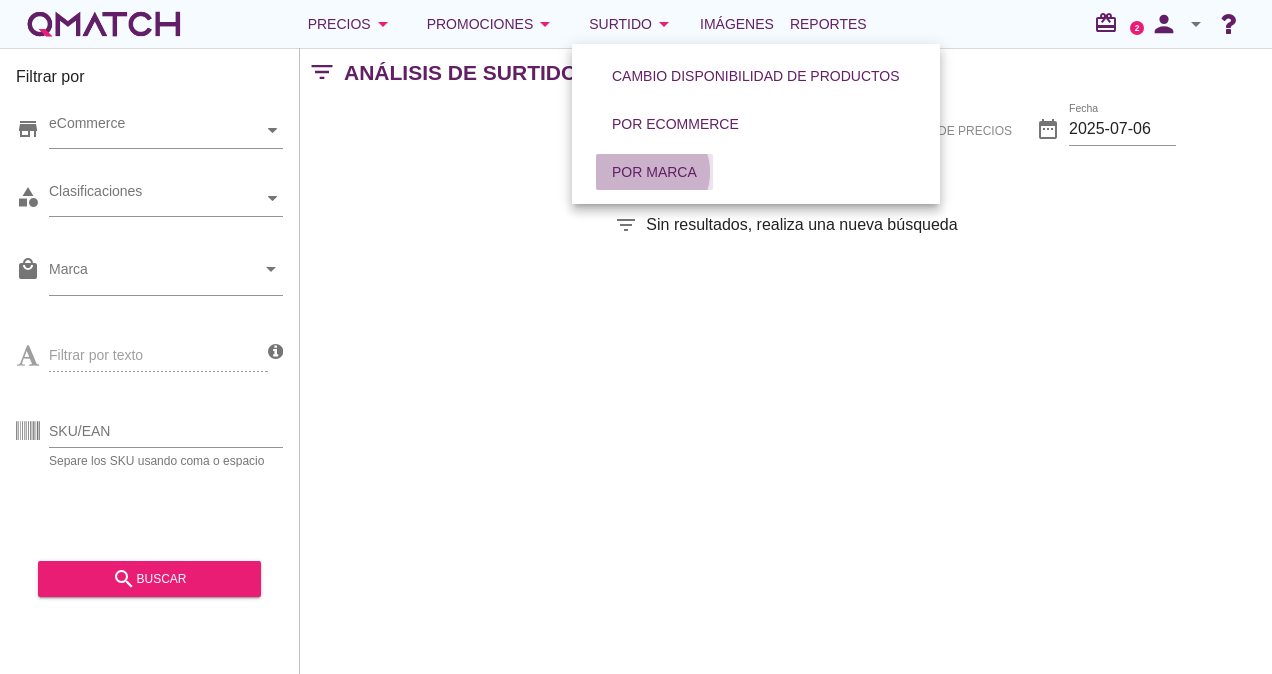 click on "Por marca" at bounding box center (654, 172) 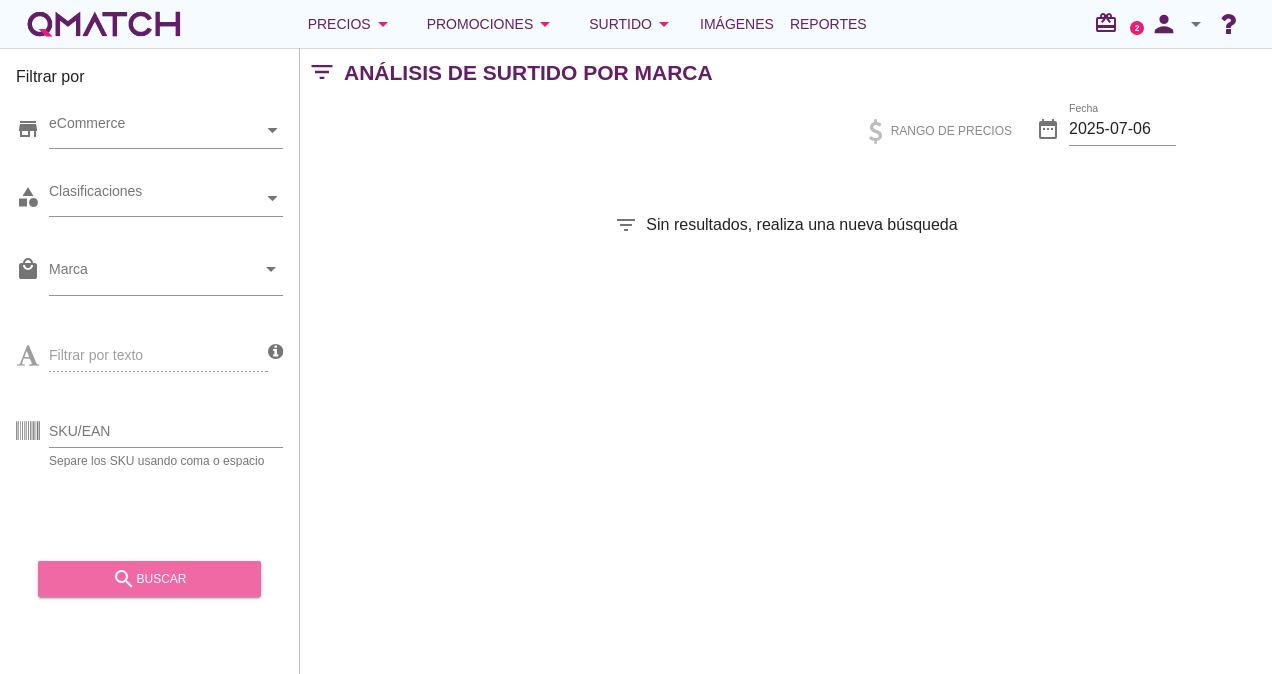 click on "search
buscar" at bounding box center [149, 579] 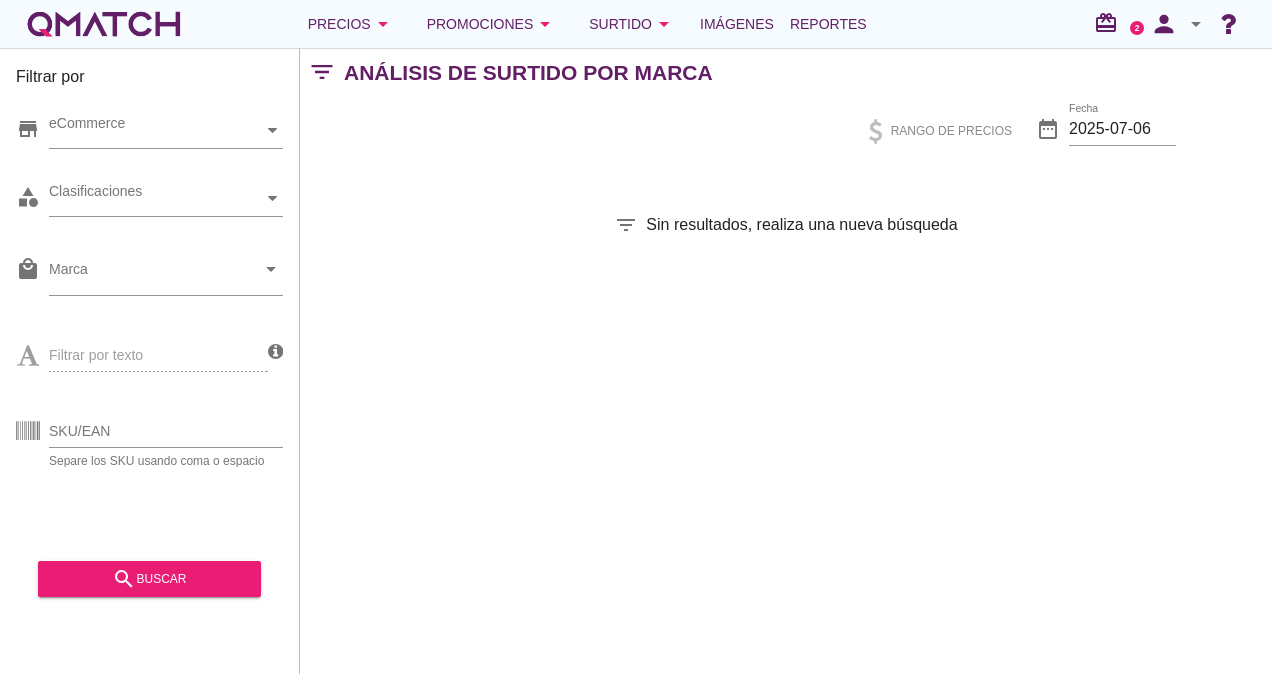 click on "filter_list Sin resultados, realiza una nueva búsqueda" at bounding box center (786, 225) 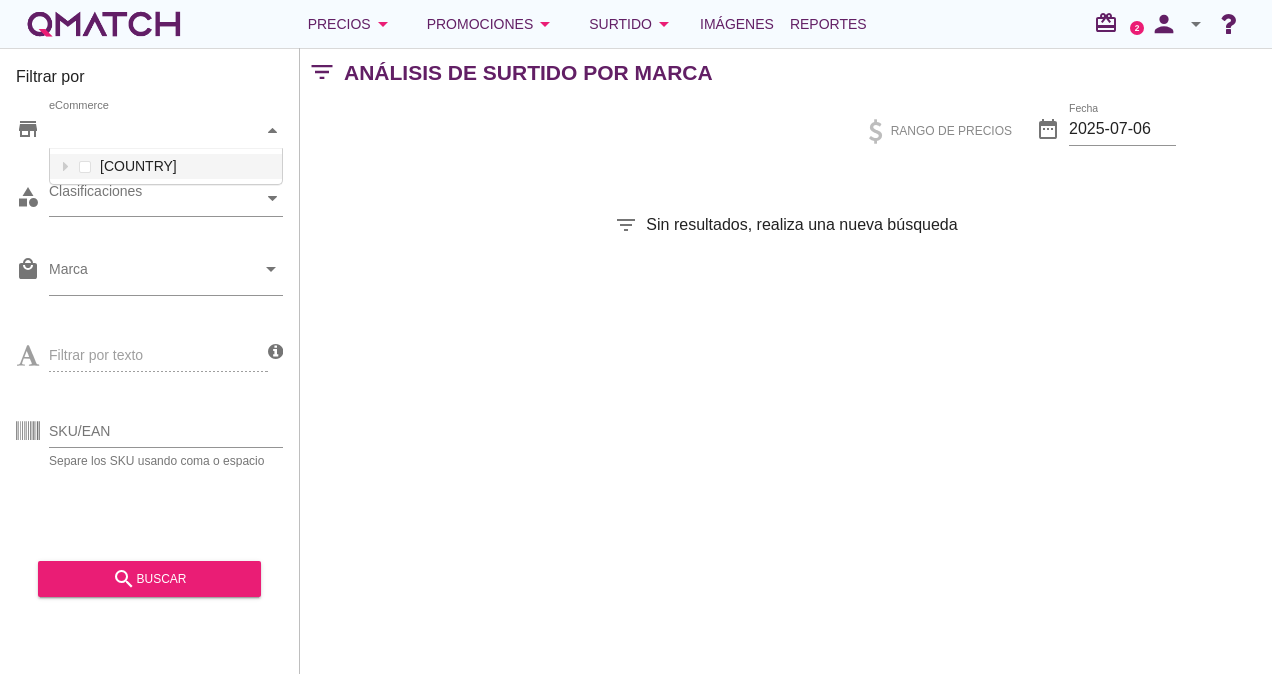 scroll, scrollTop: 38, scrollLeft: 234, axis: both 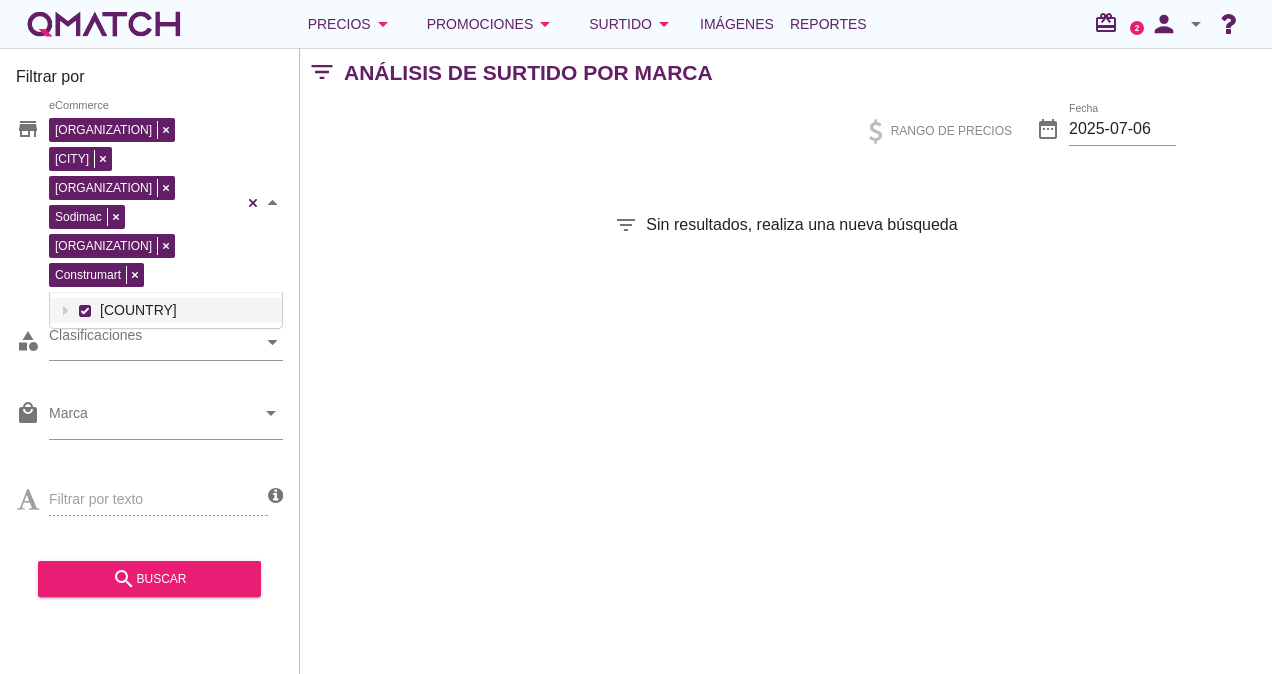 click on "Falabella Paris Ripley Sodimac Easy Construmart eCommerce Chile" at bounding box center (166, 203) 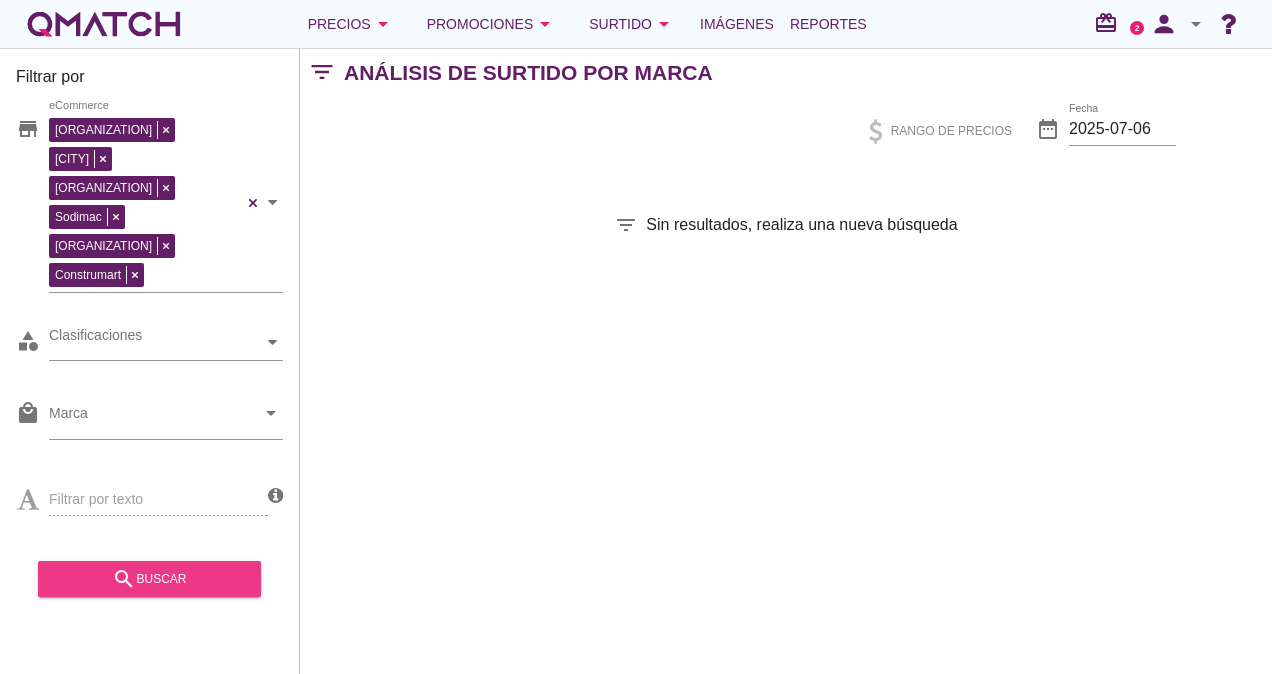 click on "search
buscar" at bounding box center (149, 579) 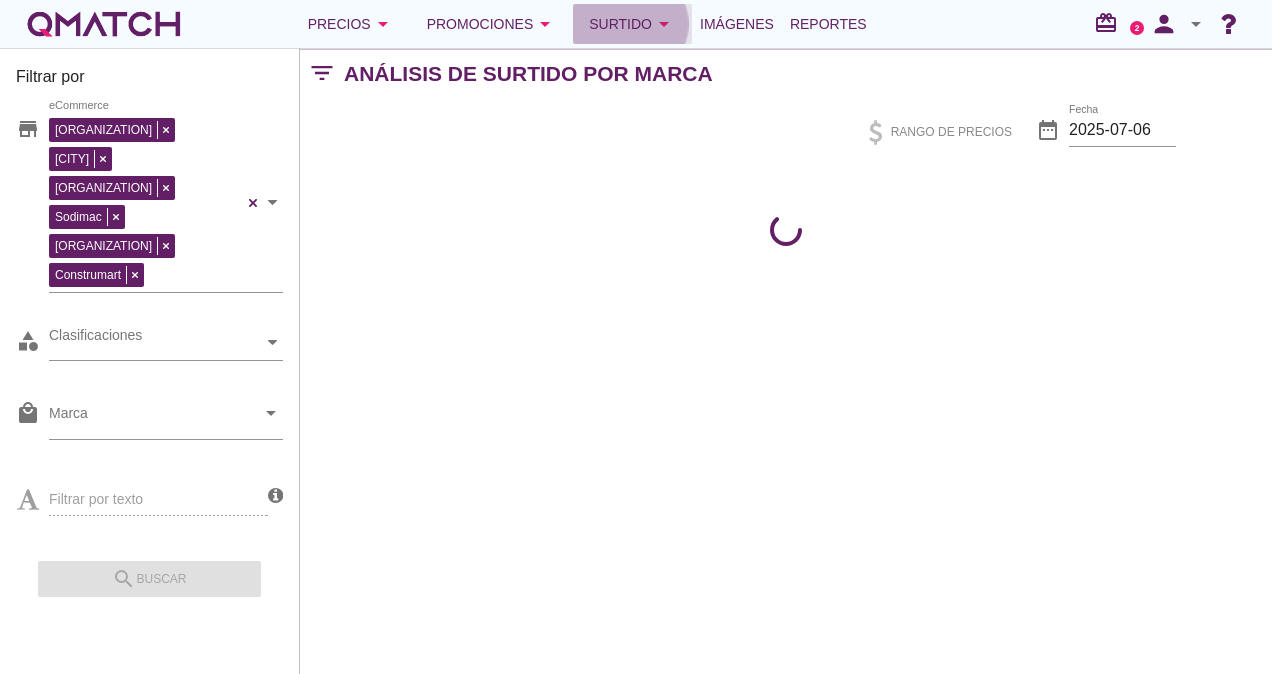 click on "Surtido
arrow_drop_down" at bounding box center [351, 24] 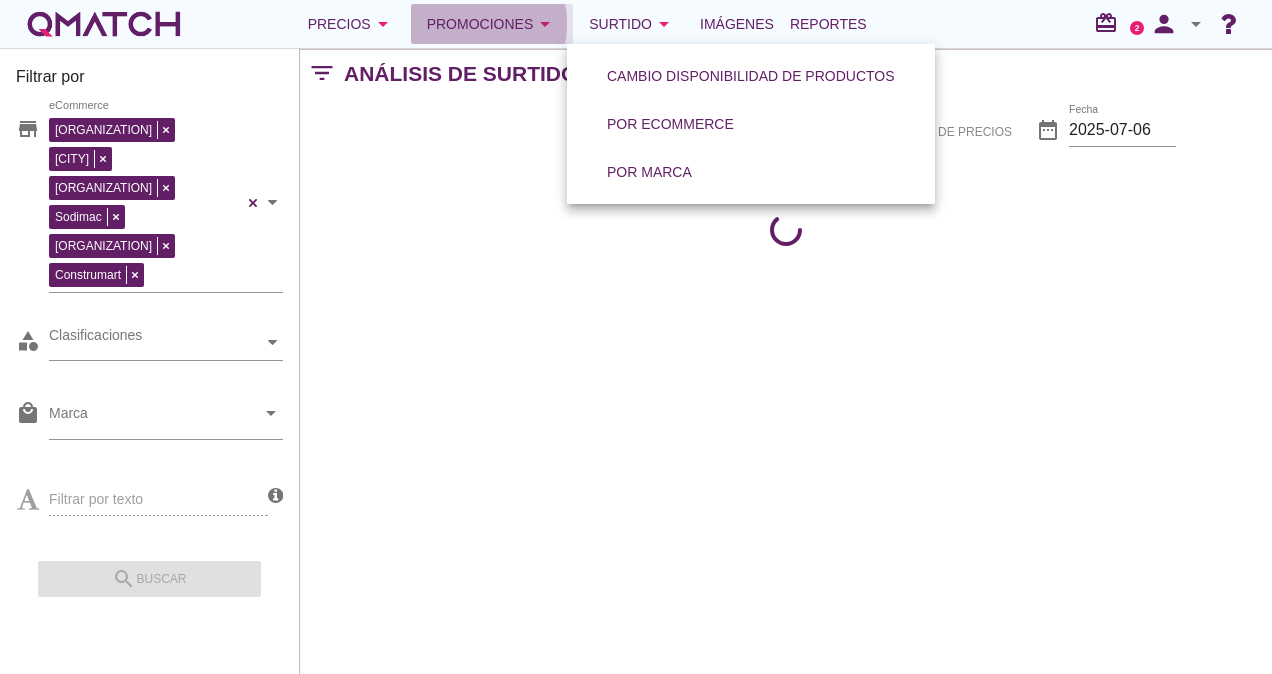 click on "Promociones
arrow_drop_down" at bounding box center [351, 24] 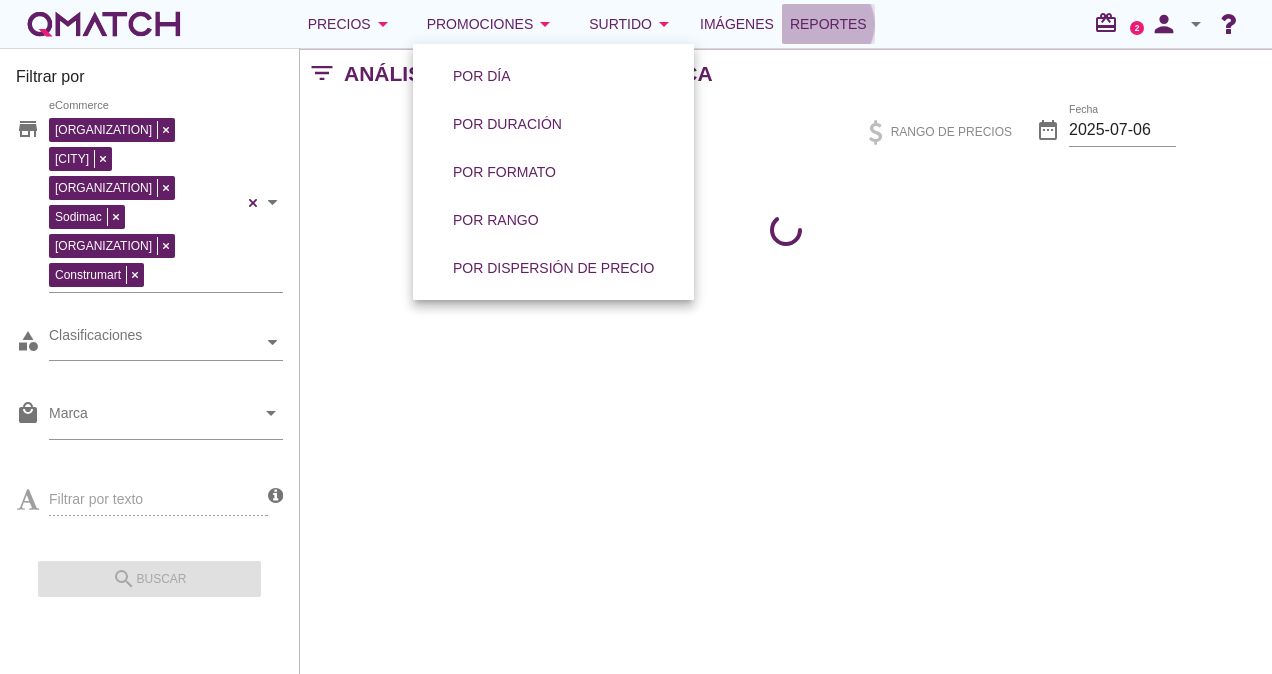 click on "Reportes" at bounding box center (828, 24) 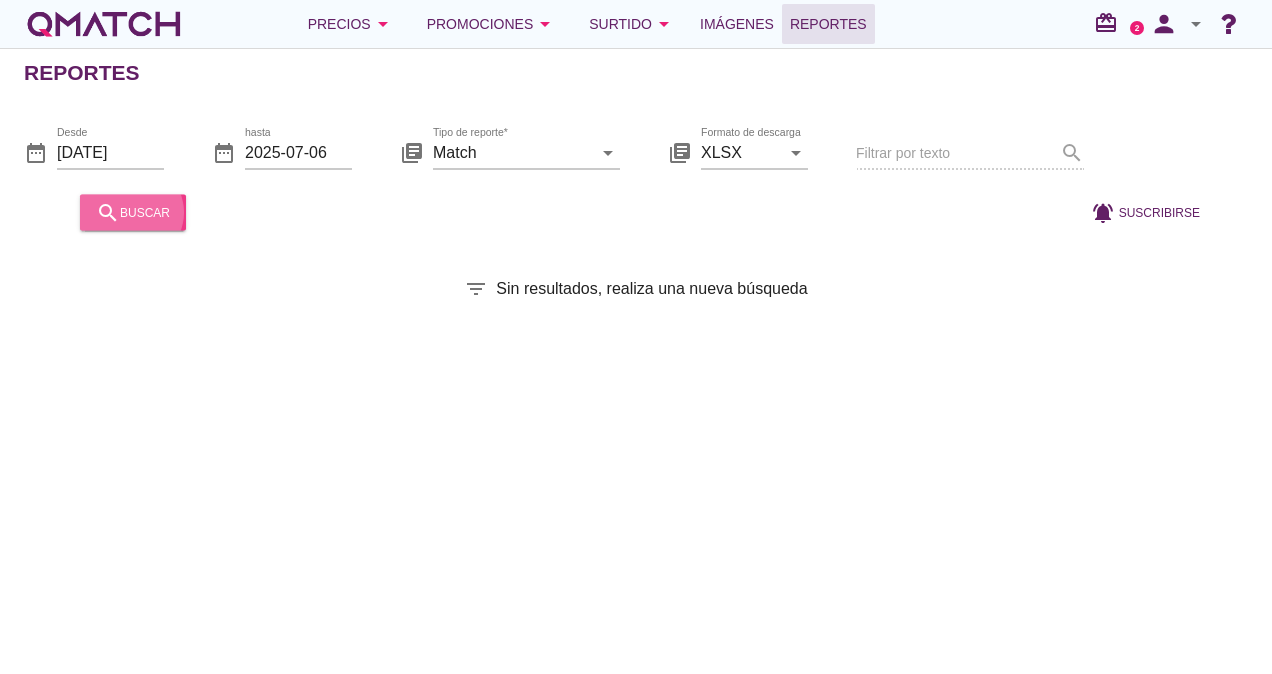 click on "search
buscar" at bounding box center [133, 212] 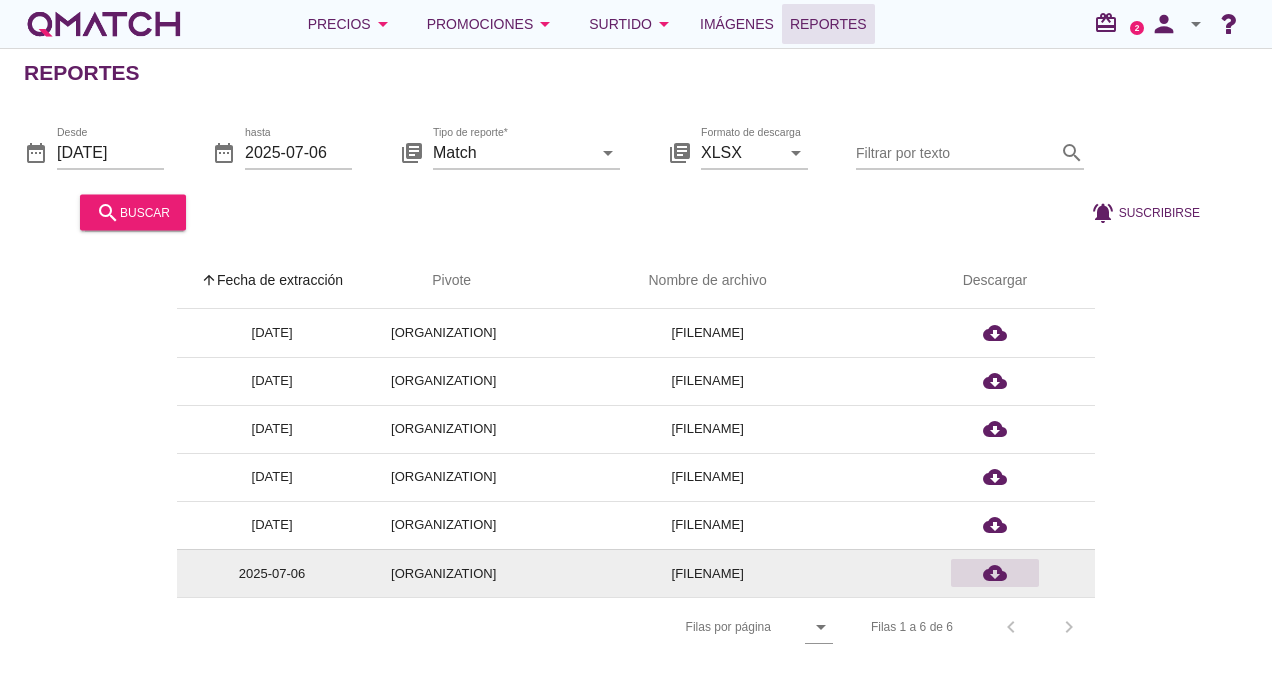 click on "cloud_download" at bounding box center [995, 333] 